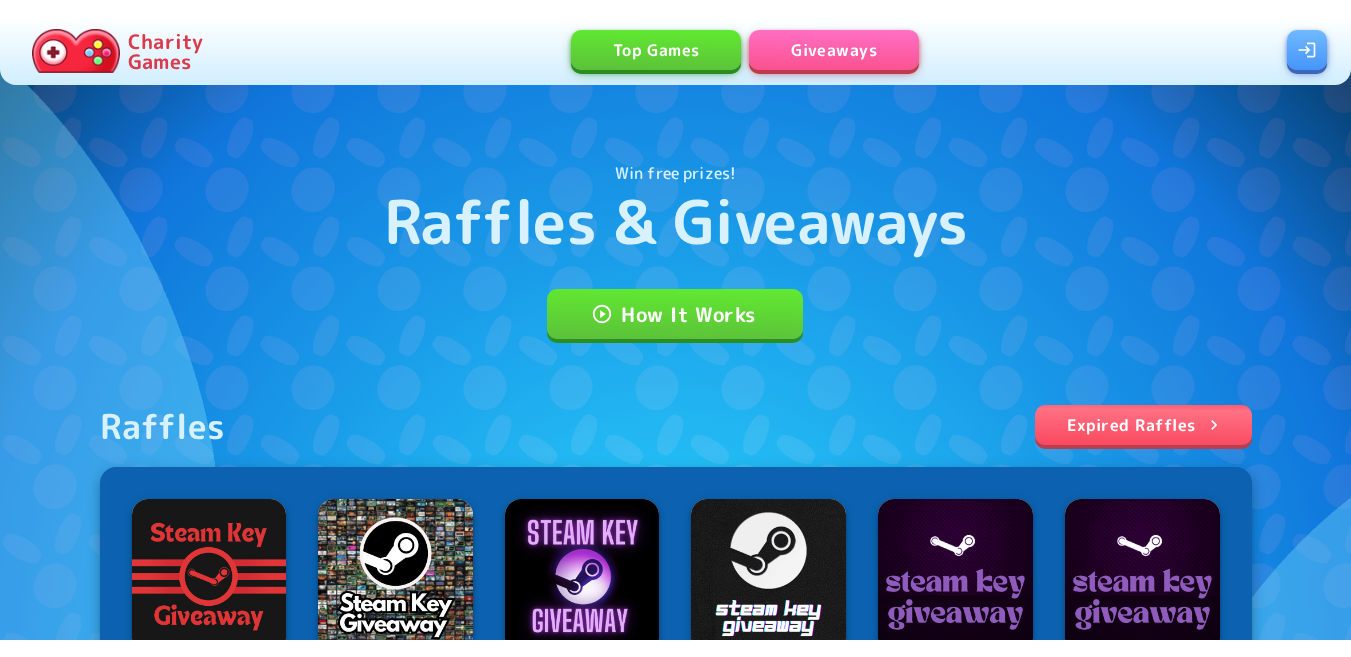 scroll, scrollTop: 0, scrollLeft: 0, axis: both 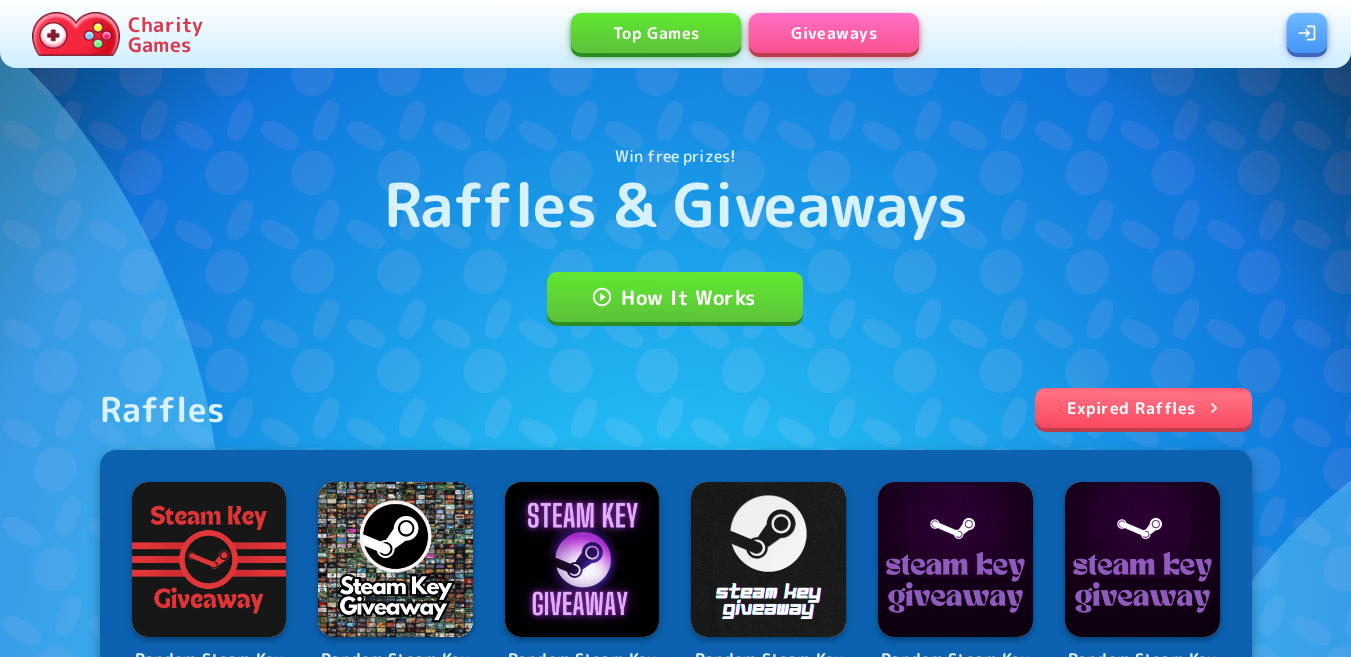 click at bounding box center (1307, 33) 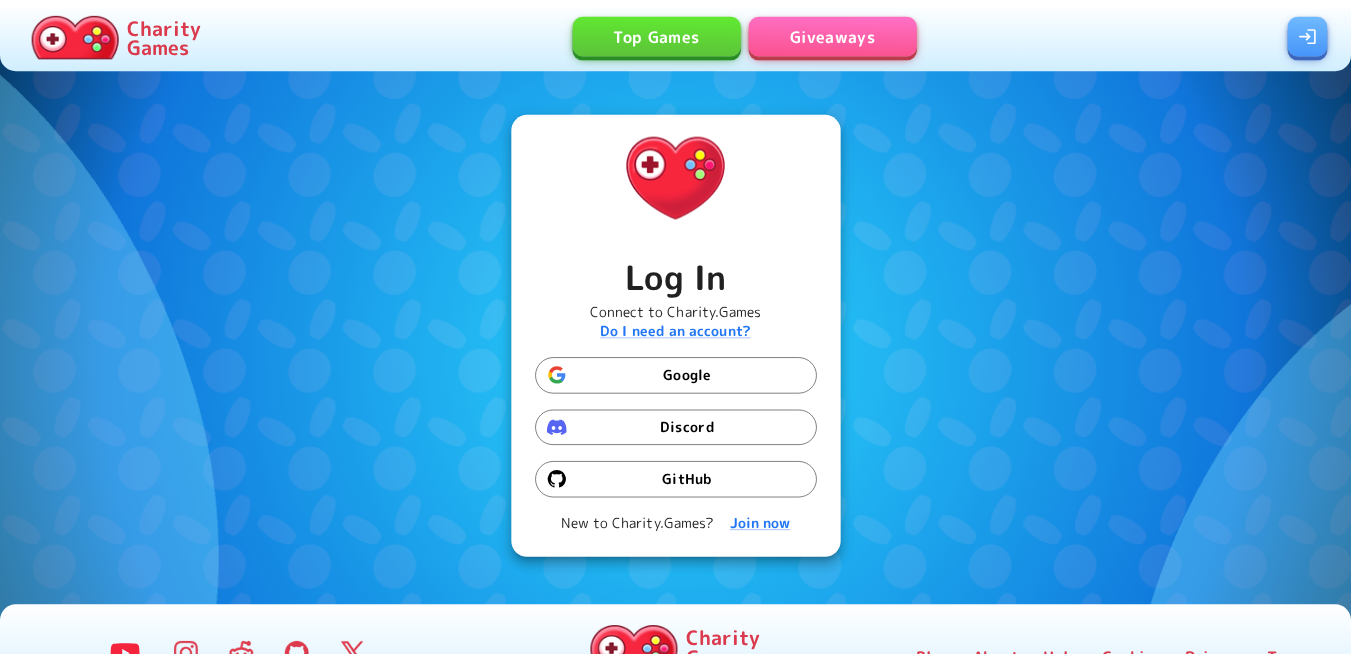 scroll, scrollTop: 0, scrollLeft: 0, axis: both 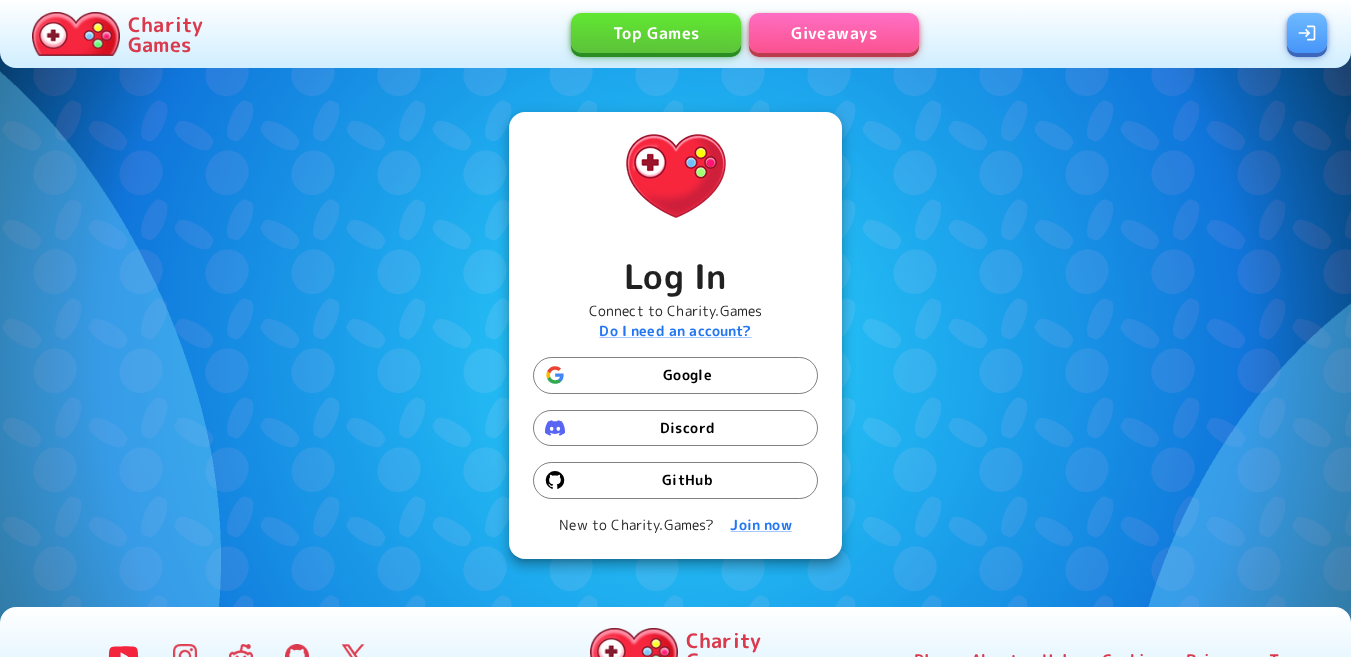 click on "Google" at bounding box center (675, 375) 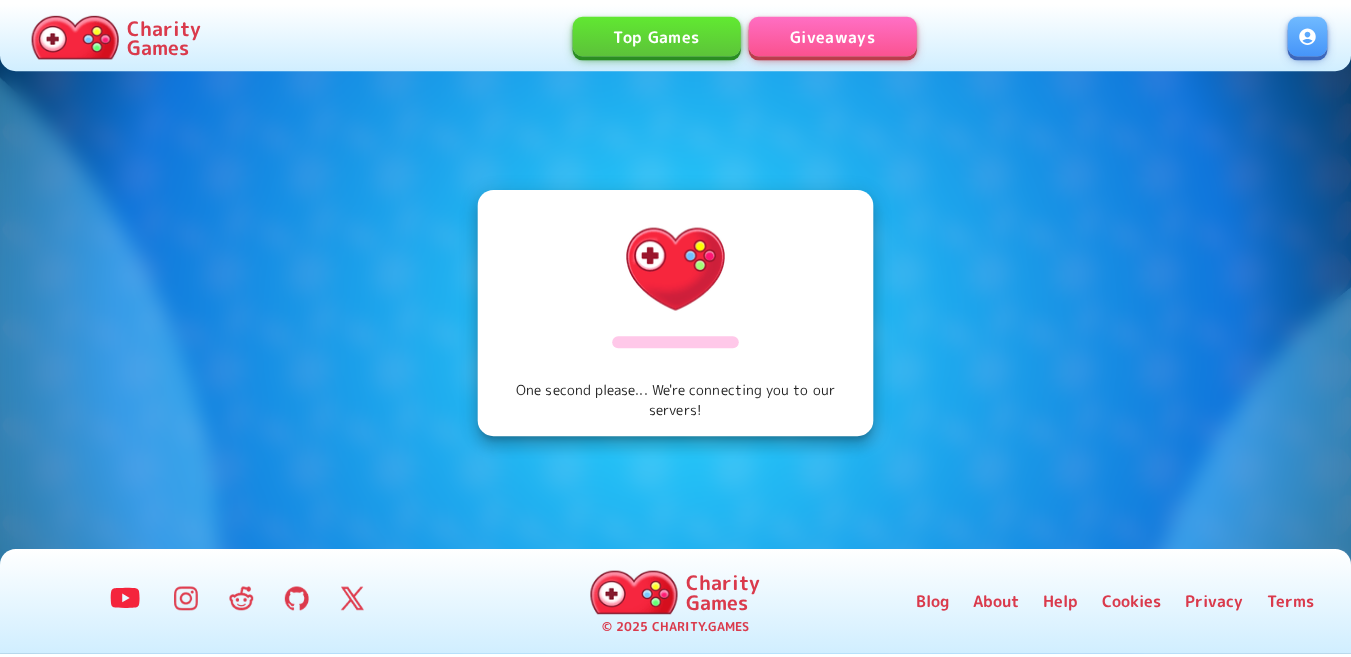 scroll, scrollTop: 0, scrollLeft: 0, axis: both 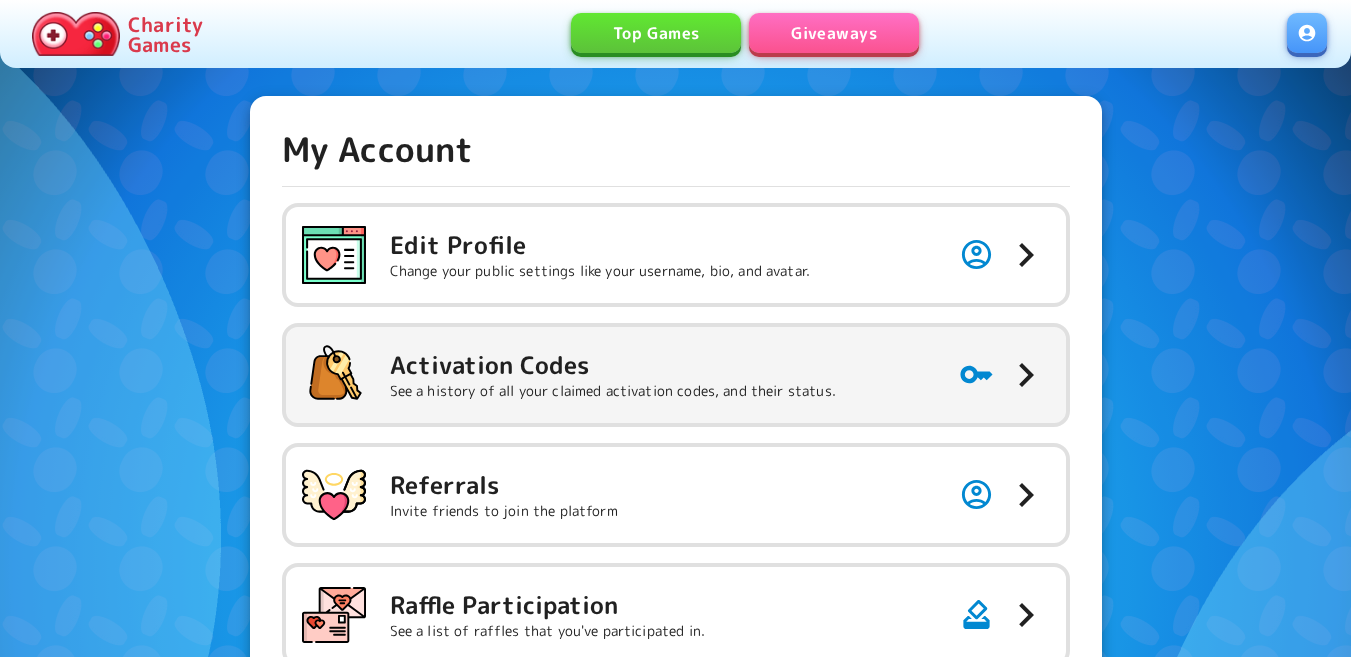click on "Activation Codes" at bounding box center (600, 245) 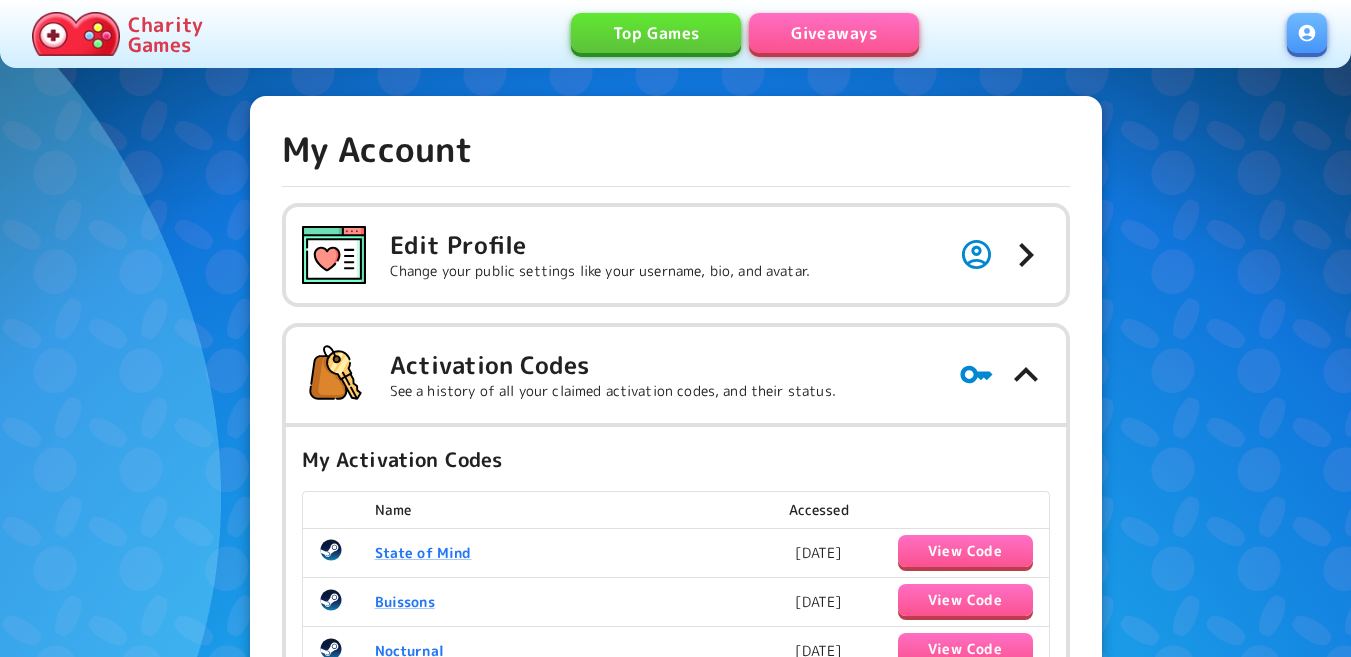 click on "Giveaways" at bounding box center [834, 33] 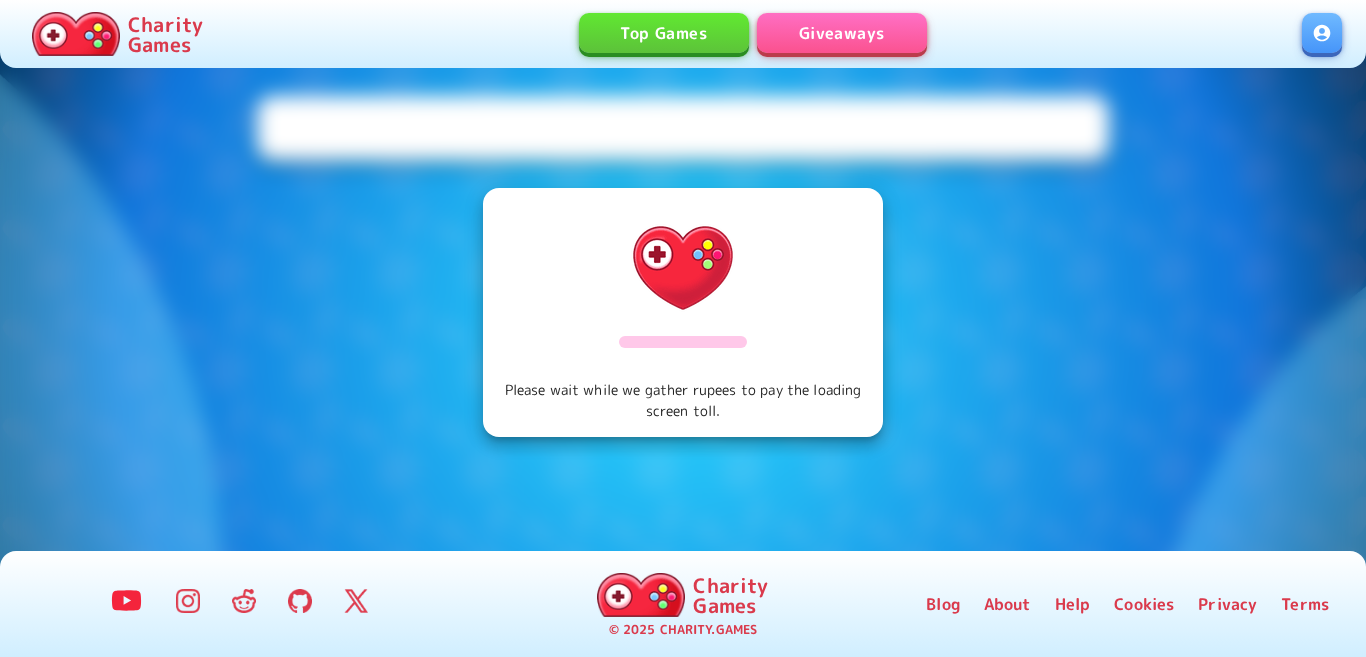scroll, scrollTop: 0, scrollLeft: 0, axis: both 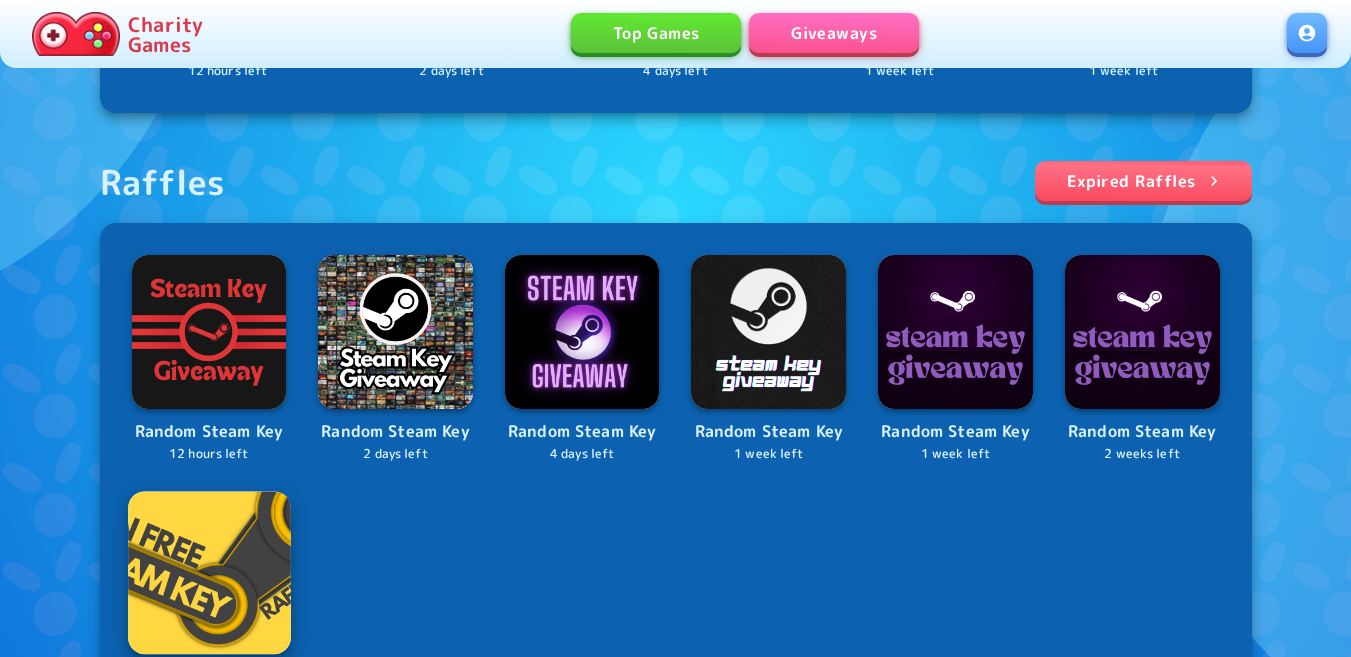 click at bounding box center [209, 572] 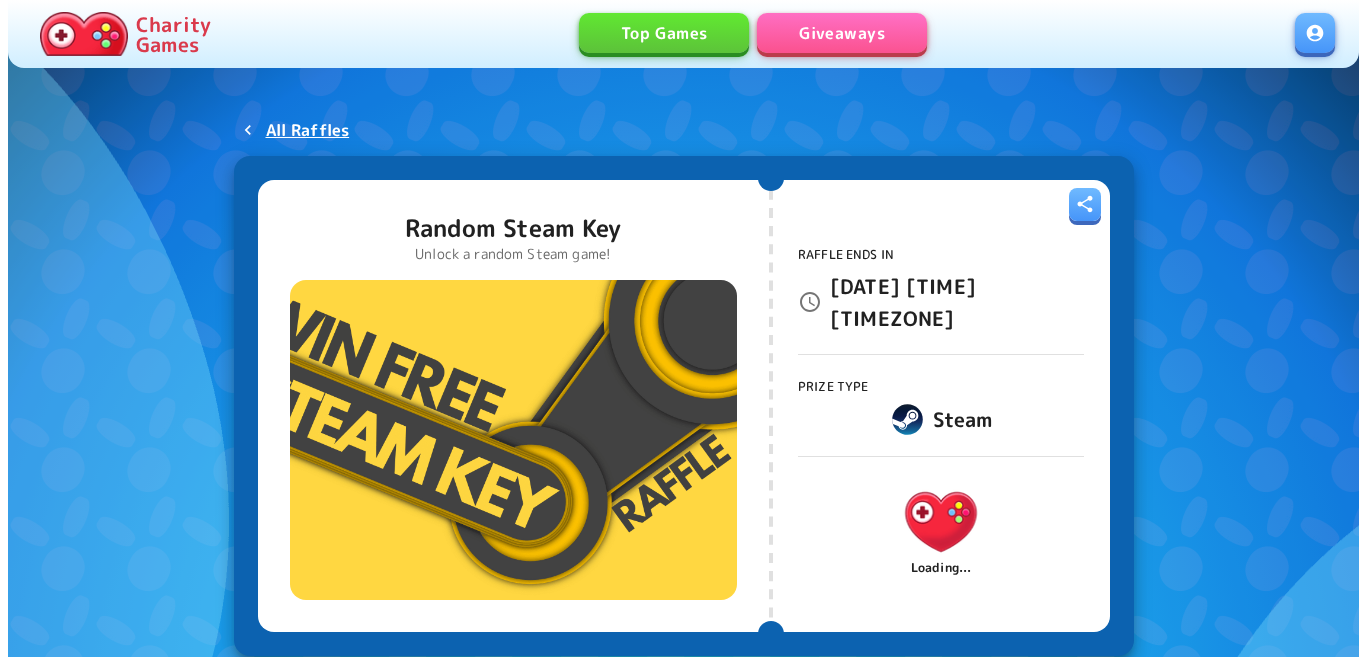 scroll, scrollTop: 0, scrollLeft: 0, axis: both 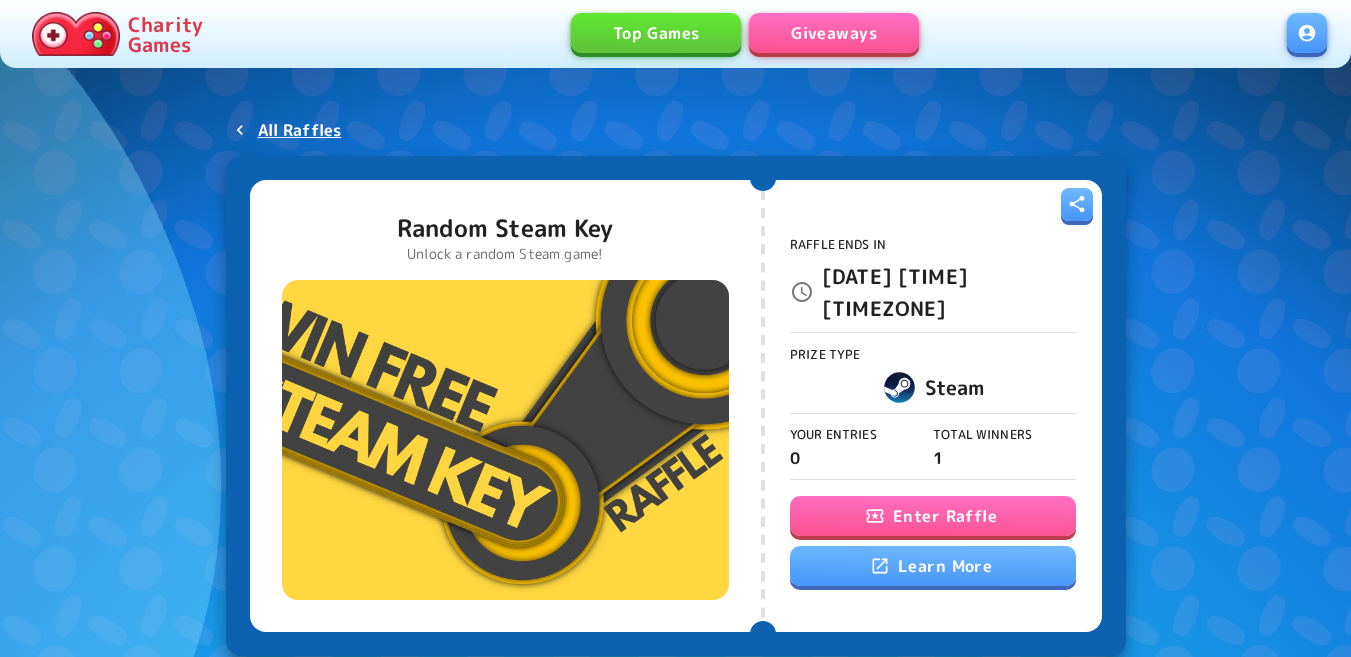 click on "Enter Raffle Learn More" at bounding box center [933, 542] 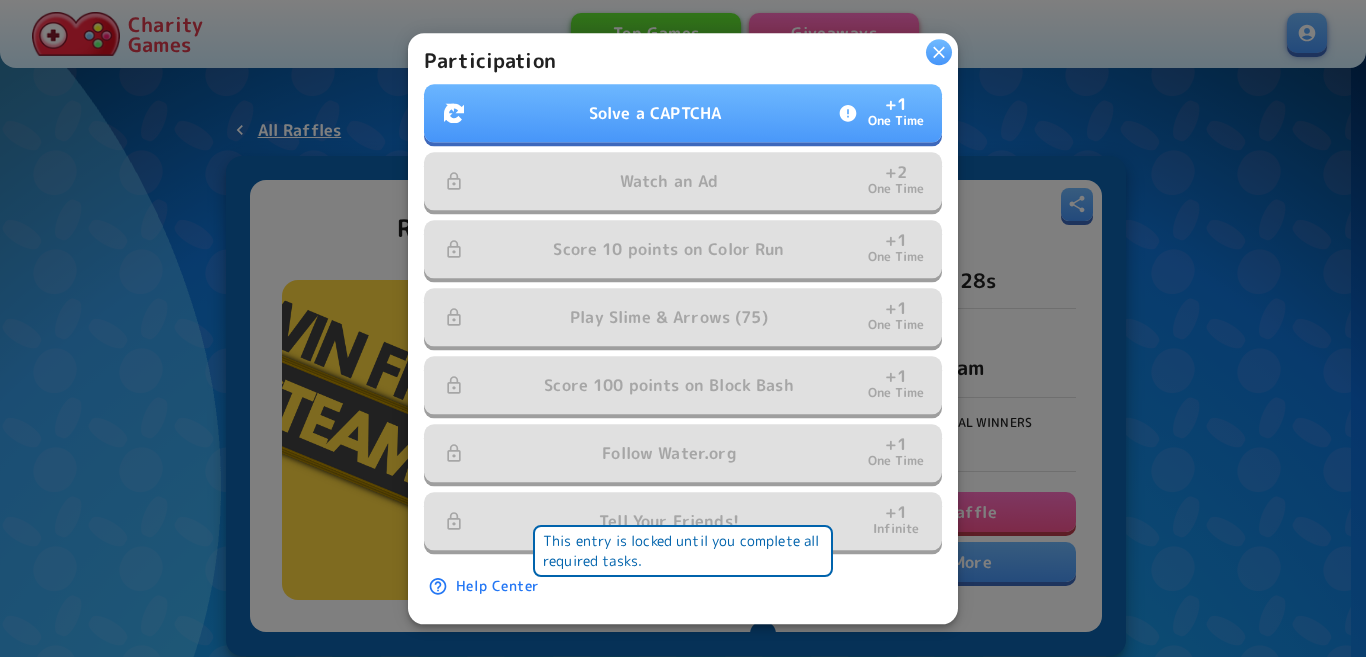 scroll, scrollTop: 681, scrollLeft: 0, axis: vertical 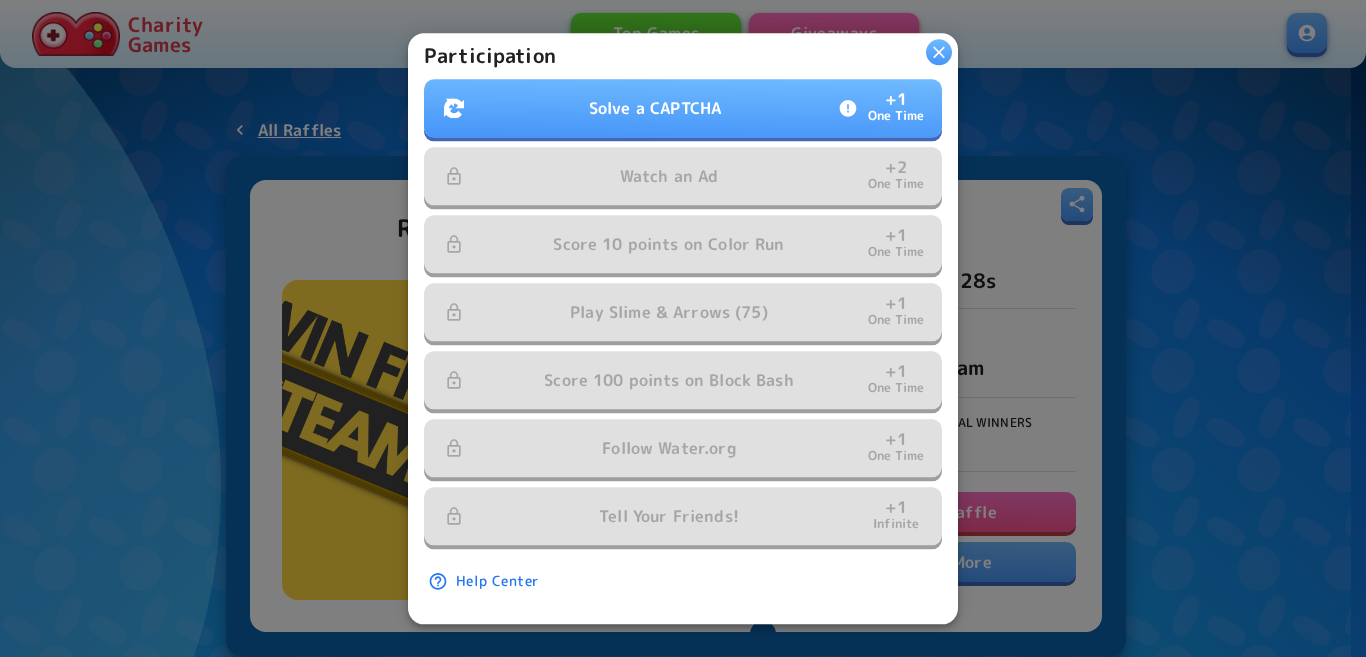 click on "Solve a CAPTCHA" at bounding box center [655, 108] 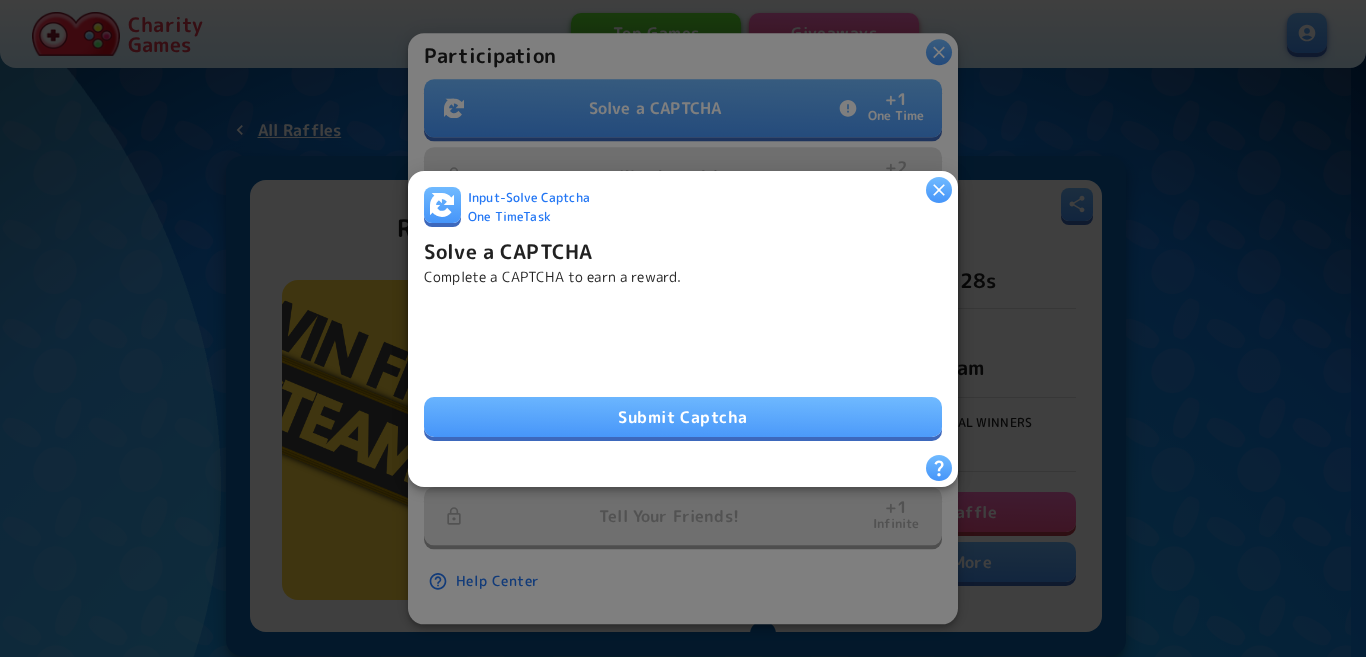 click on "Submit Captcha" at bounding box center [683, 417] 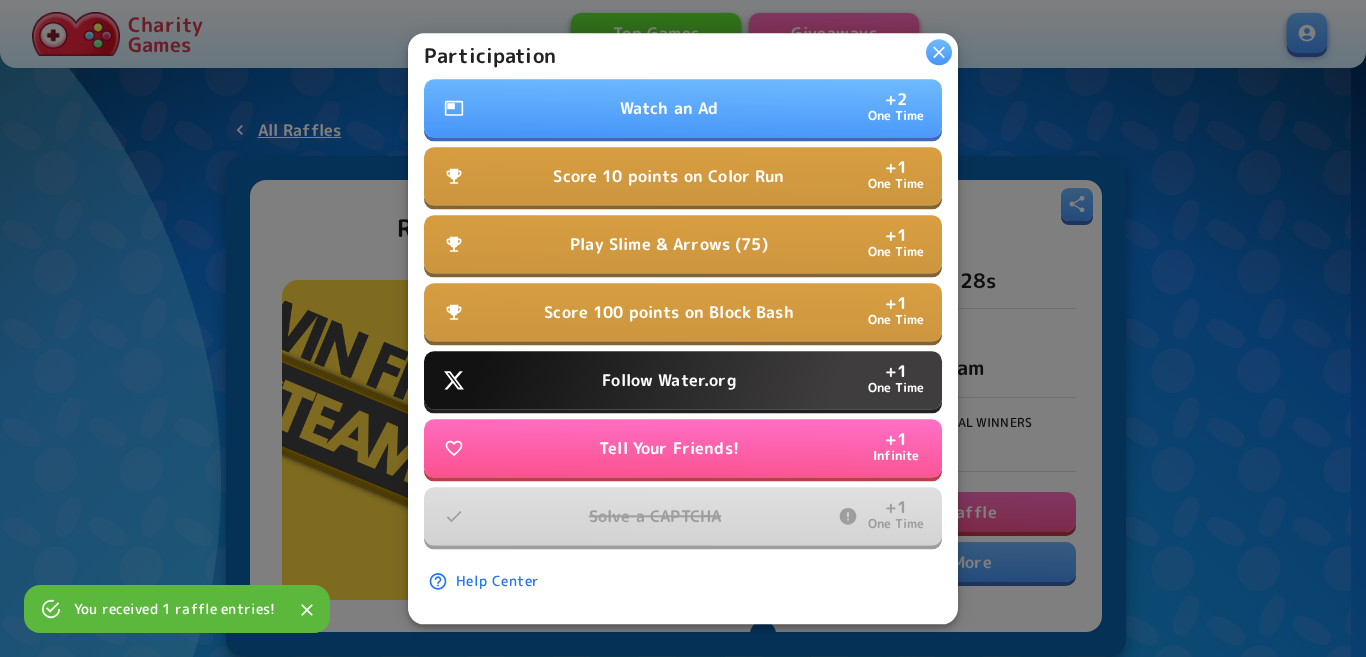 click on "Watch an Ad" at bounding box center (669, 108) 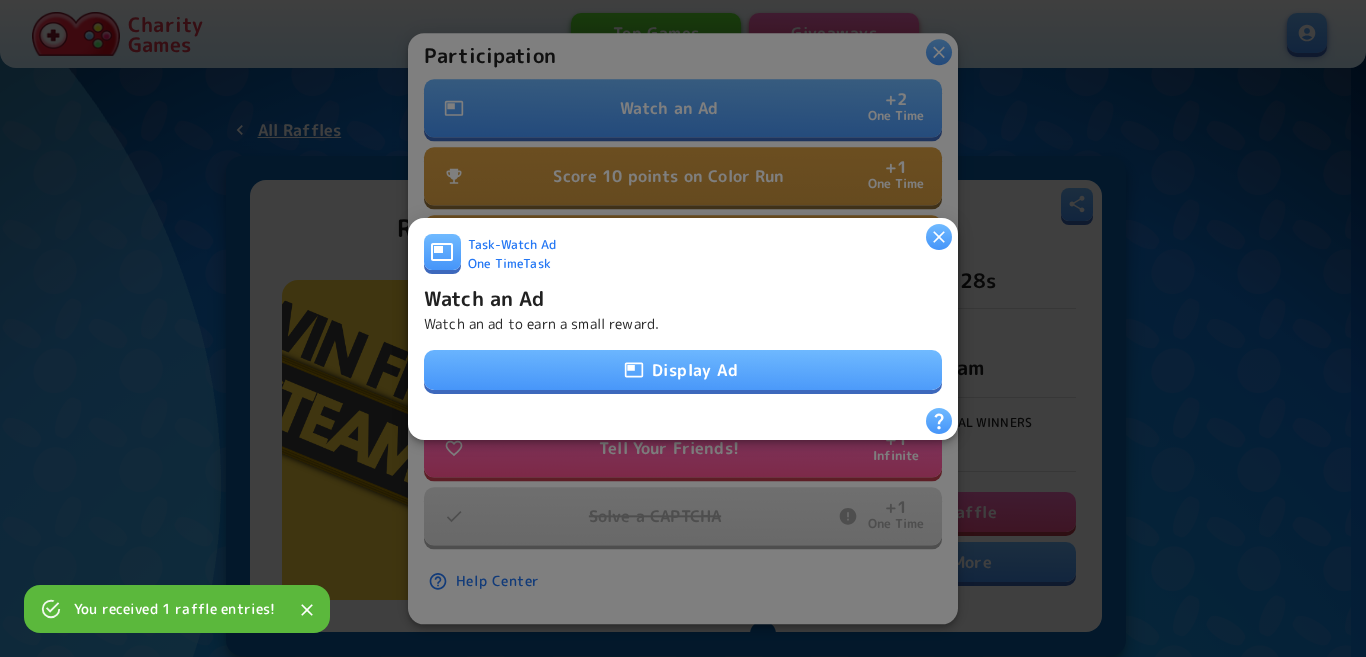 click on "Display Ad" at bounding box center [683, 370] 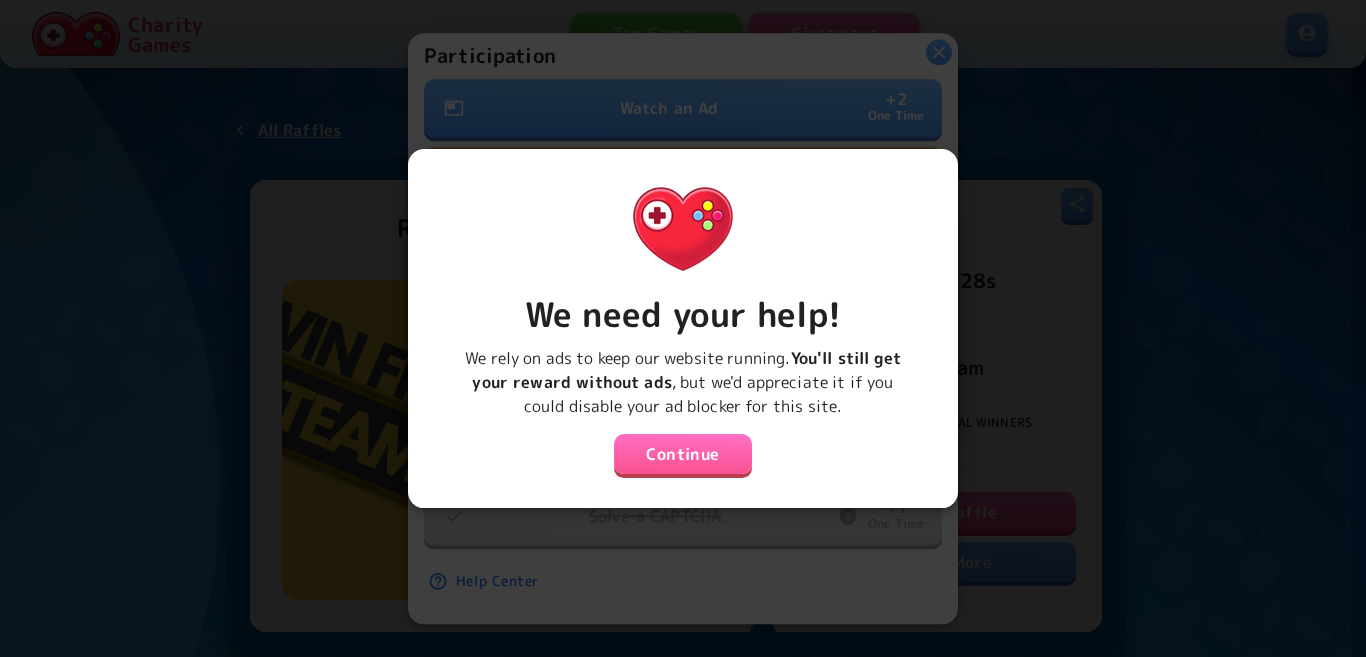 click on "Continue" at bounding box center (683, 454) 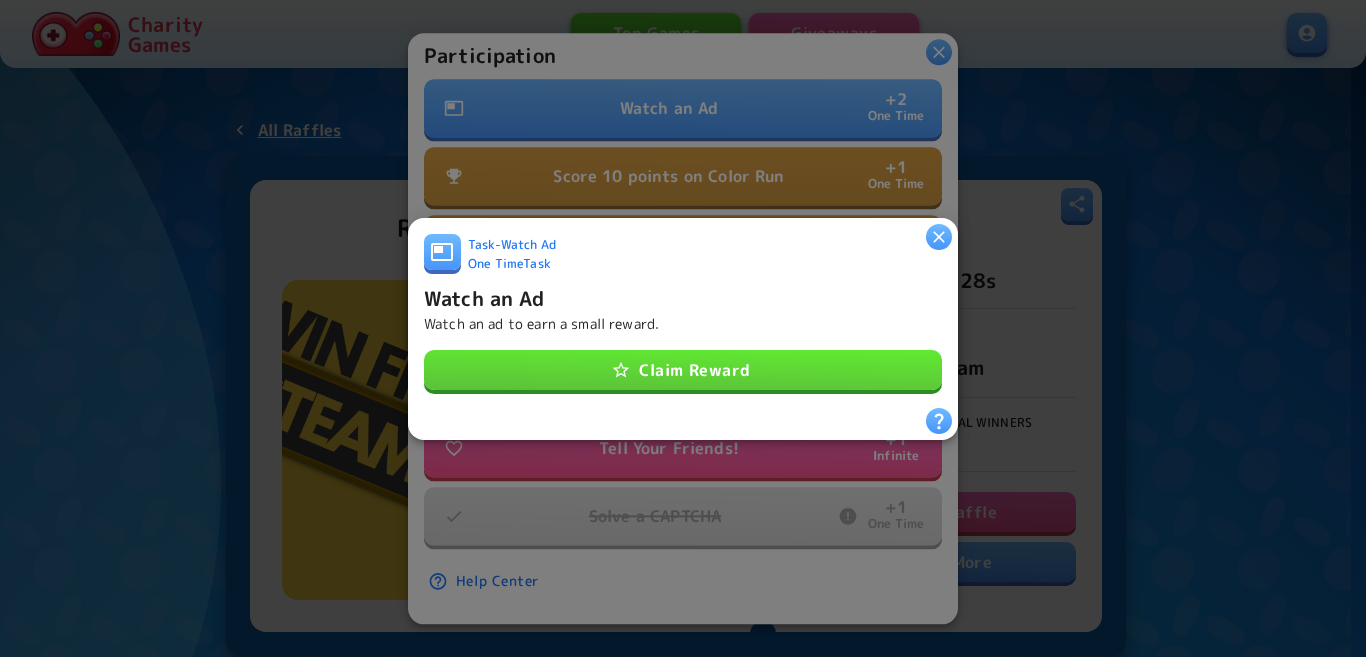 click on "Claim Reward" at bounding box center [683, 370] 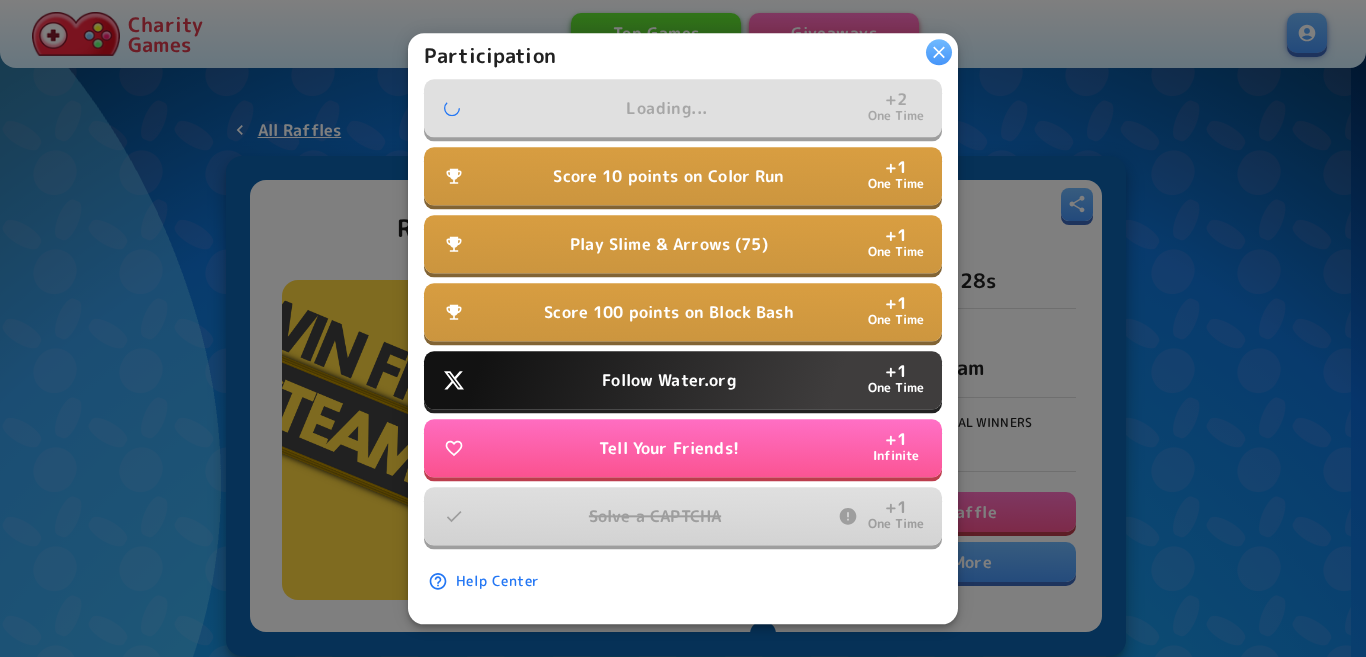 click on "Follow Water.org + 1 One Time" at bounding box center (683, 380) 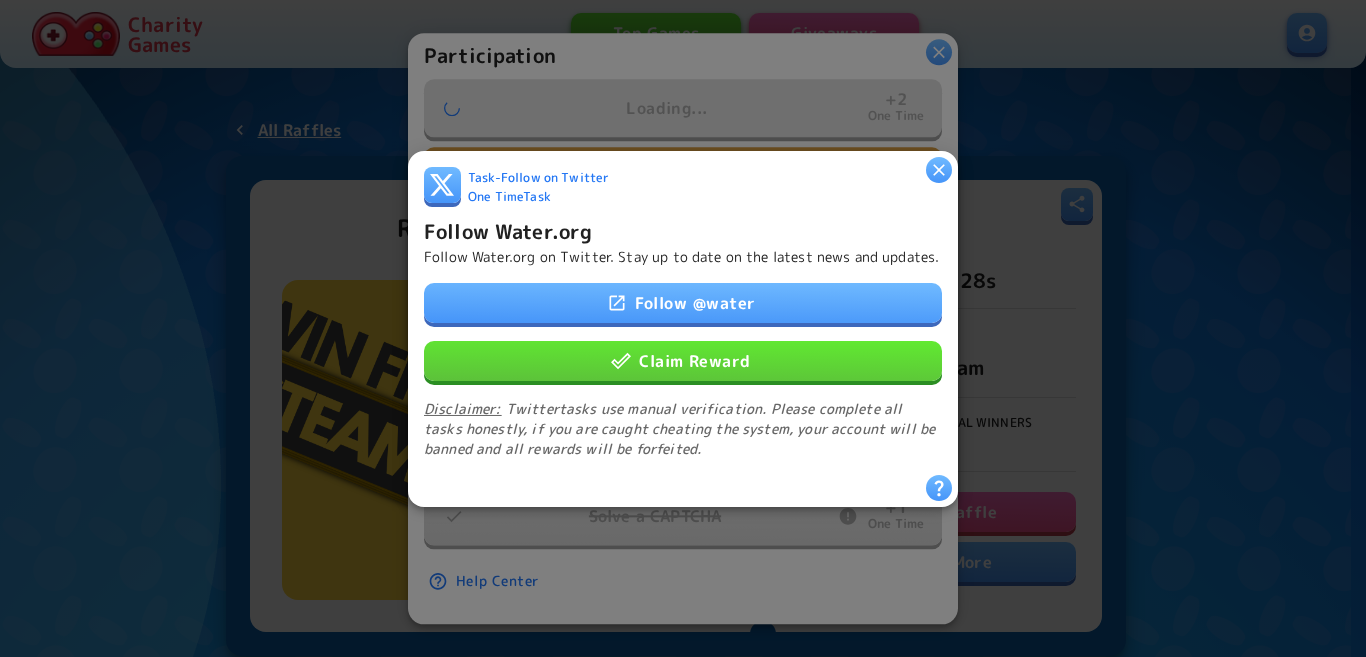 click on "Claim Reward" at bounding box center (683, 360) 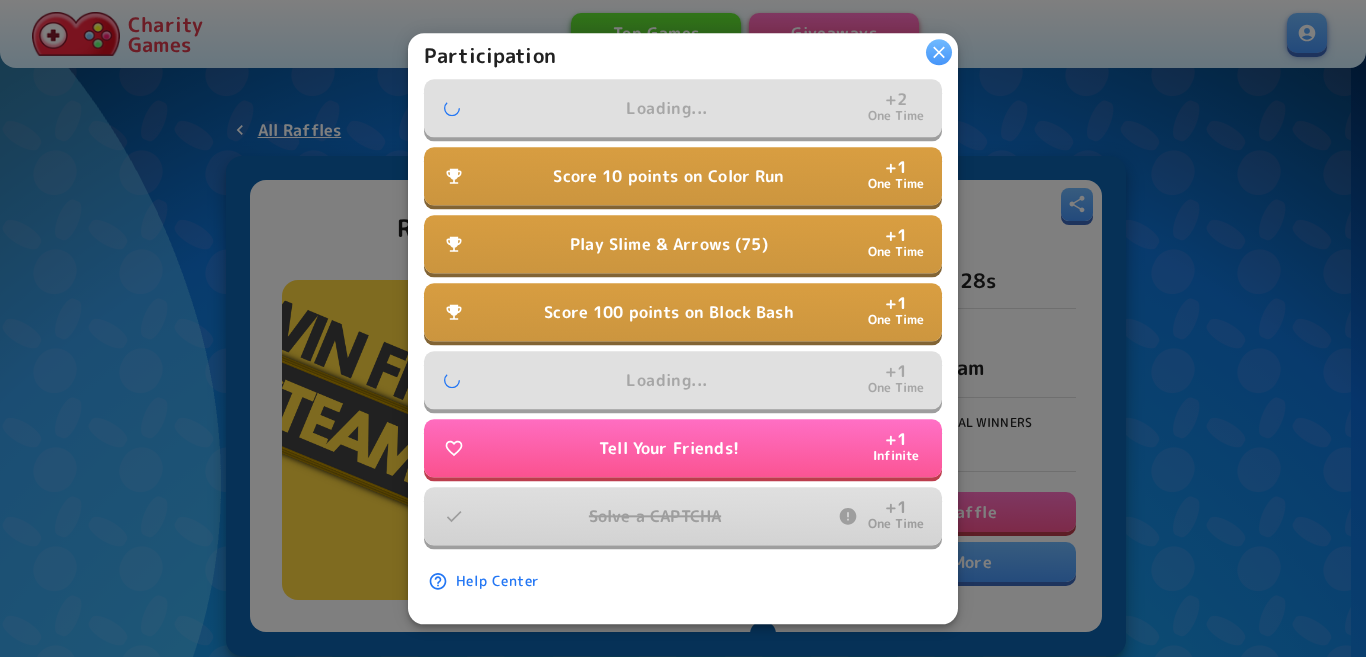 click on "Score 10 points on Color Run" at bounding box center (668, 176) 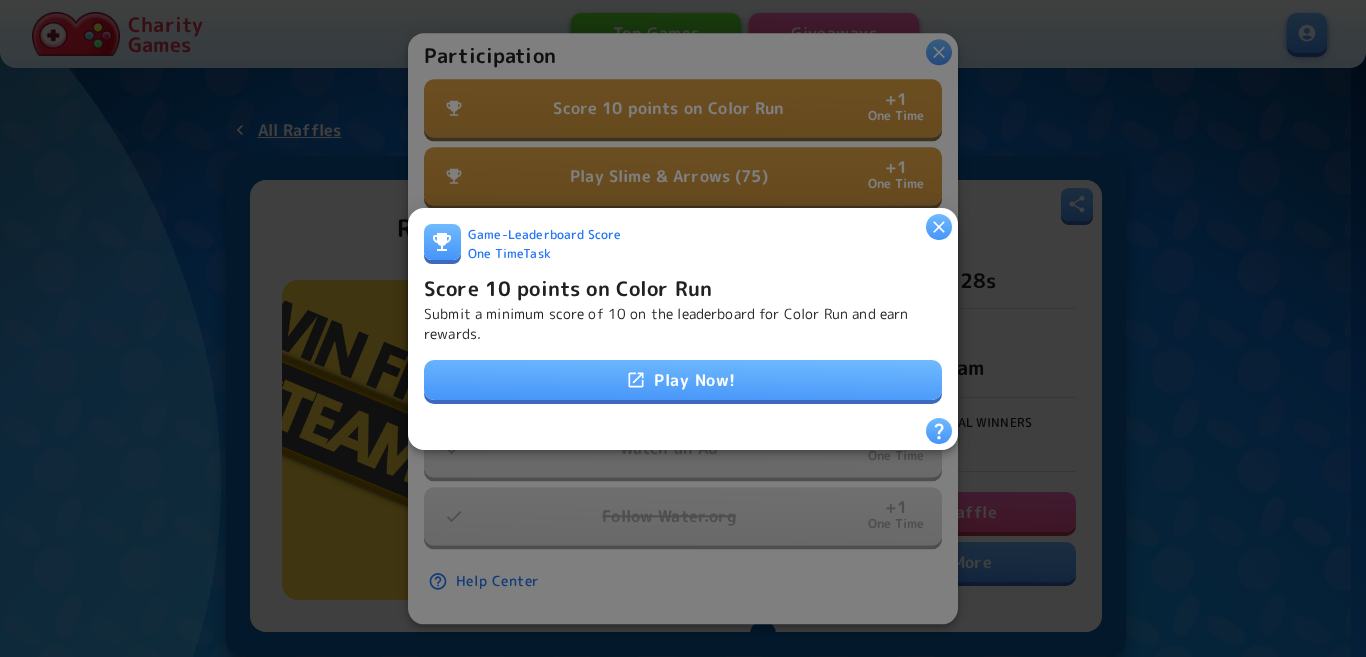 click on "Play Now!" at bounding box center (683, 380) 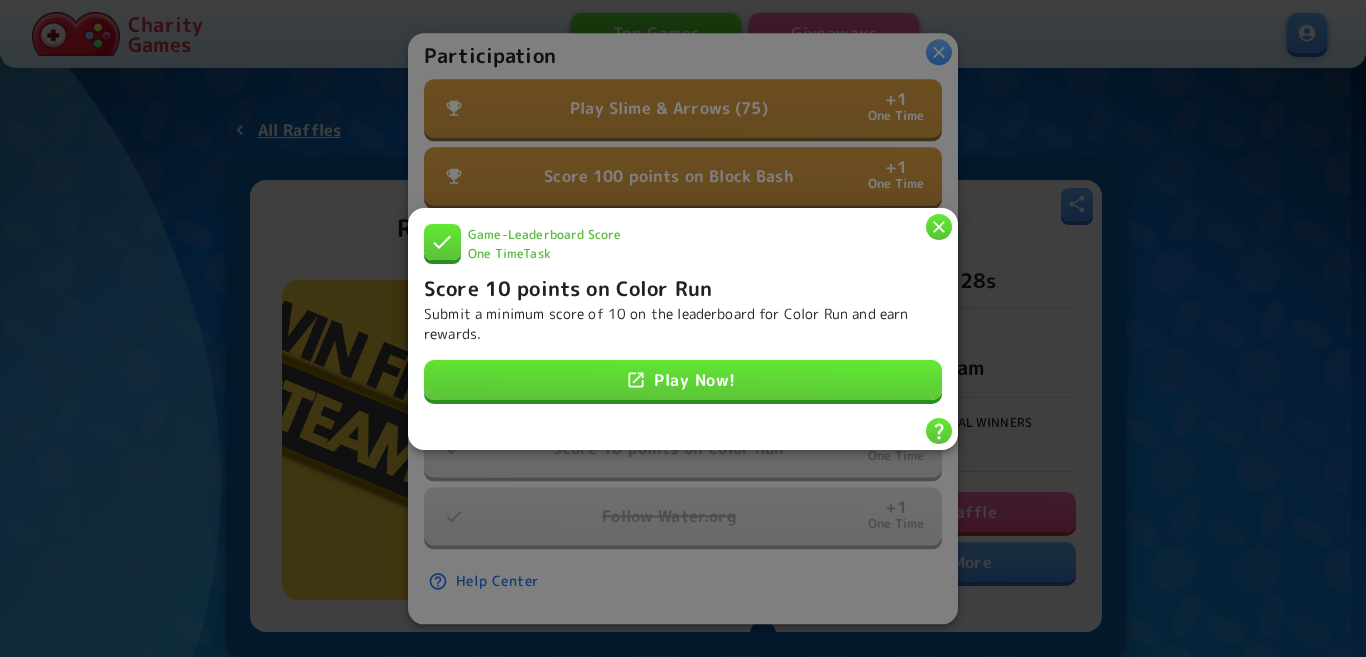 click at bounding box center (939, 226) 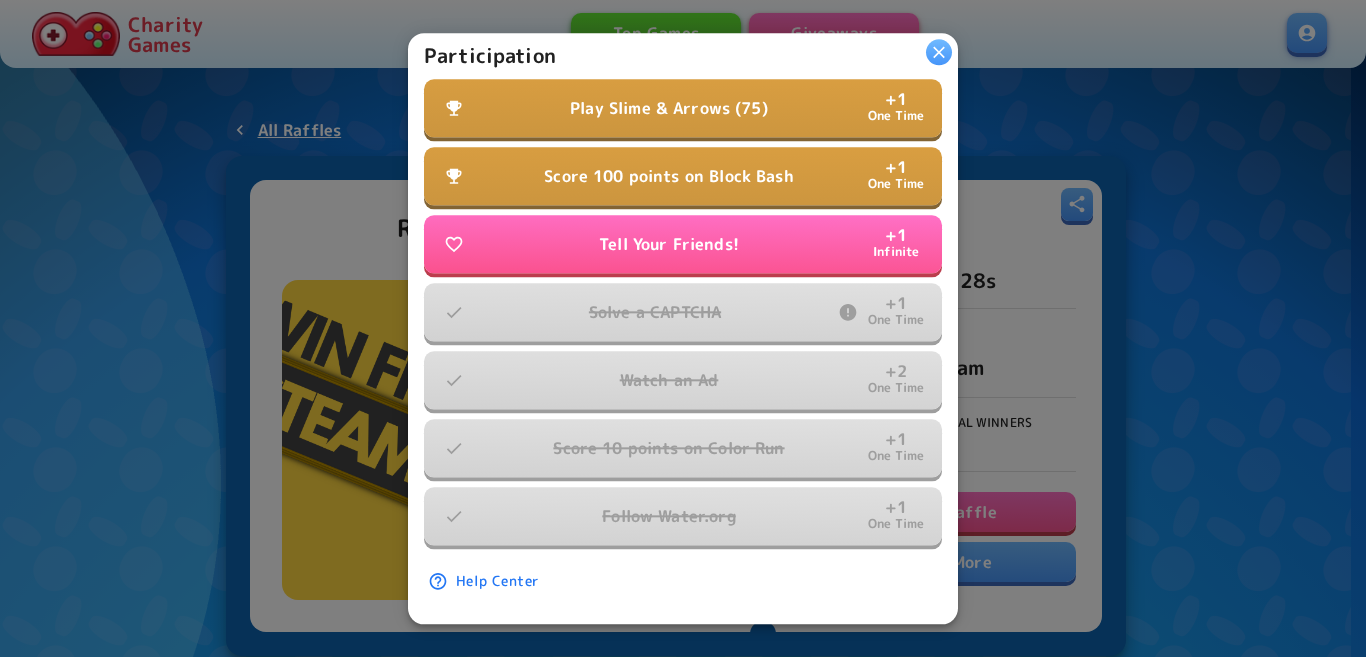 click on "Play Slime & Arrows (75) + 1 One Time" at bounding box center (683, 108) 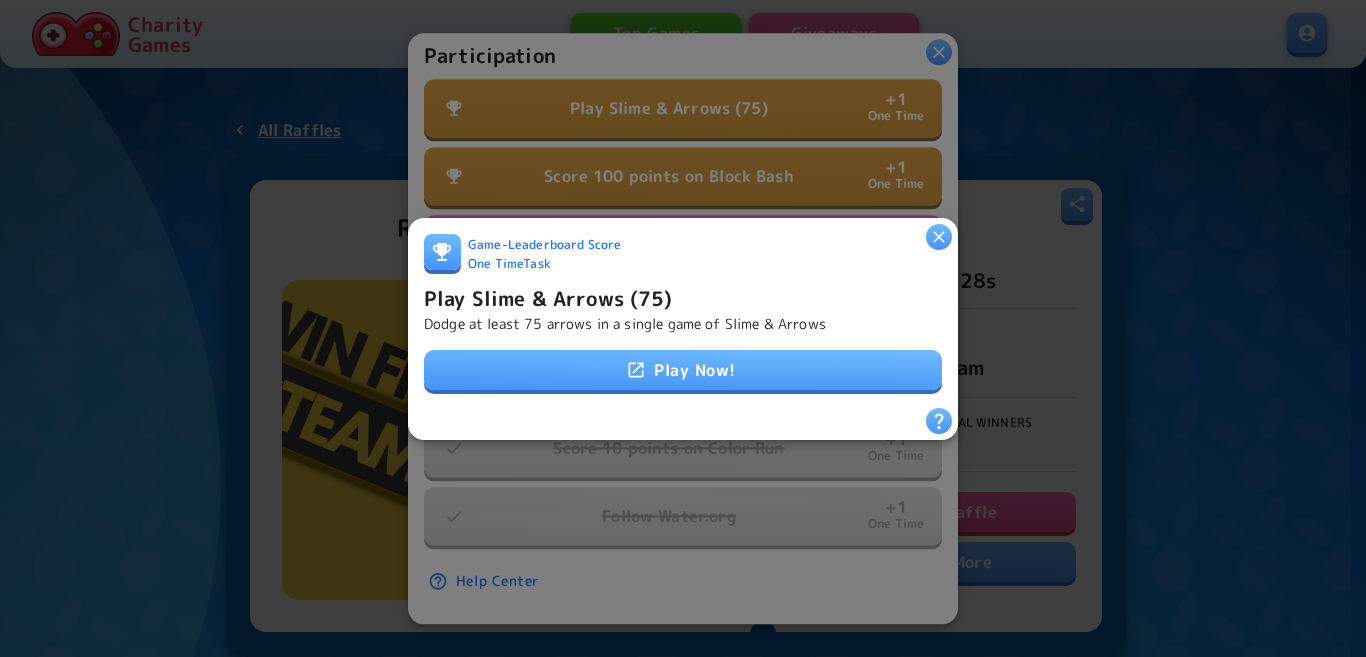 click on "Play Now!" at bounding box center [683, 370] 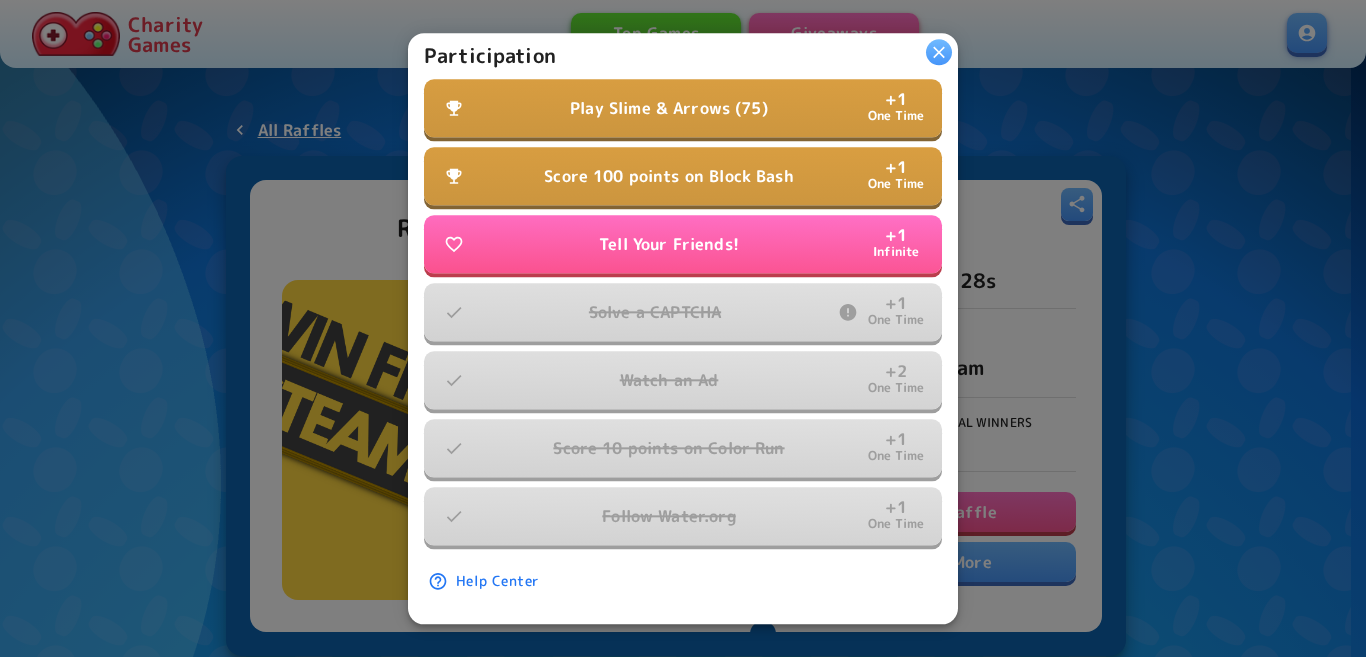 click on "Score 100 points on Block Bash" at bounding box center [669, 176] 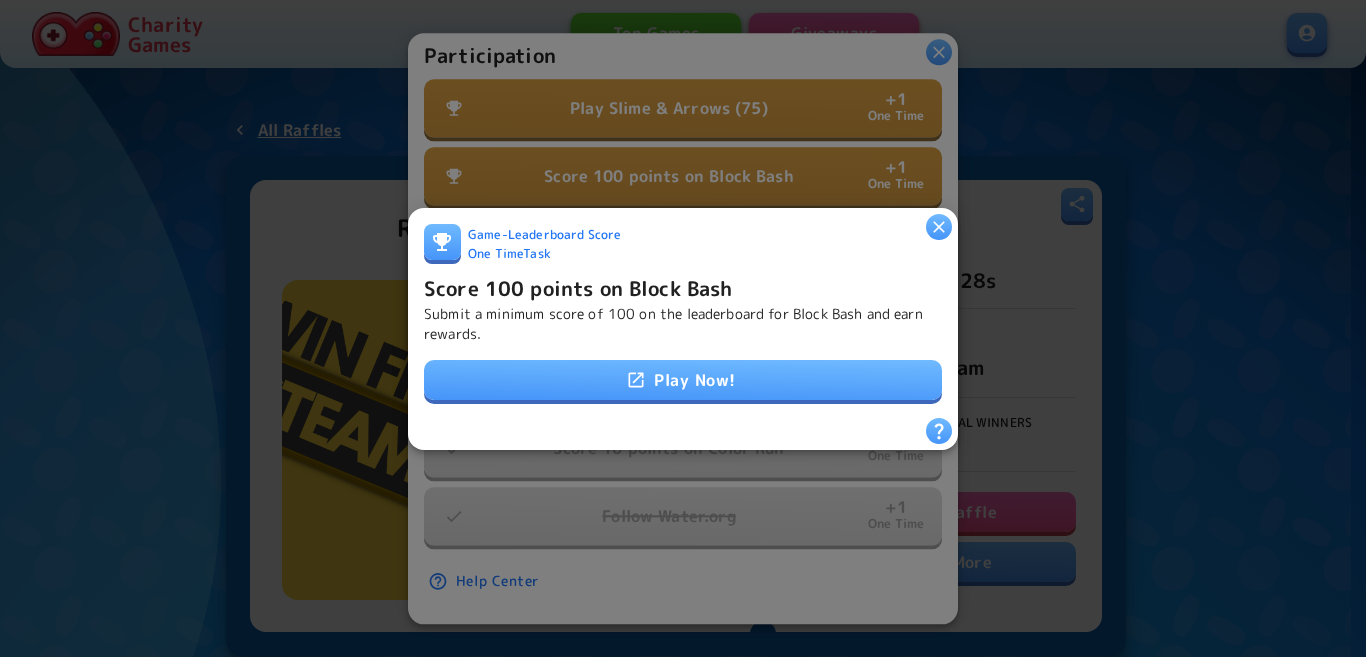 click on "Play Now!" at bounding box center (683, 380) 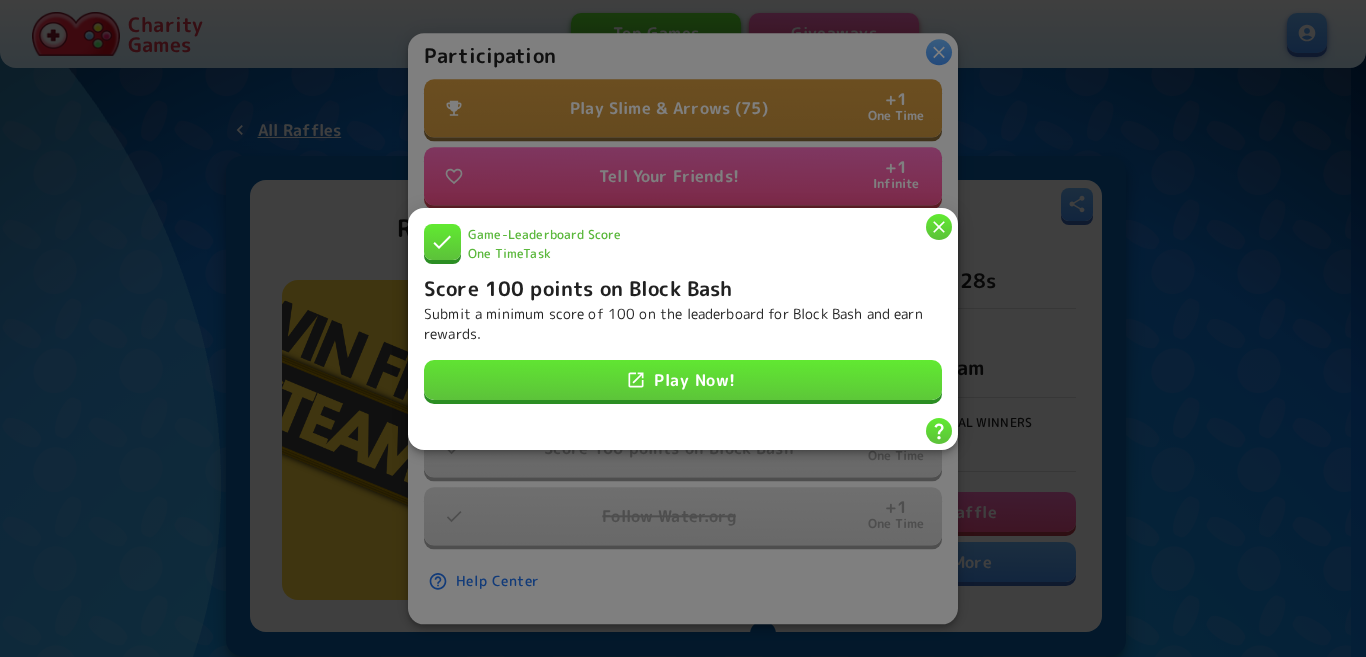 click at bounding box center (939, 227) 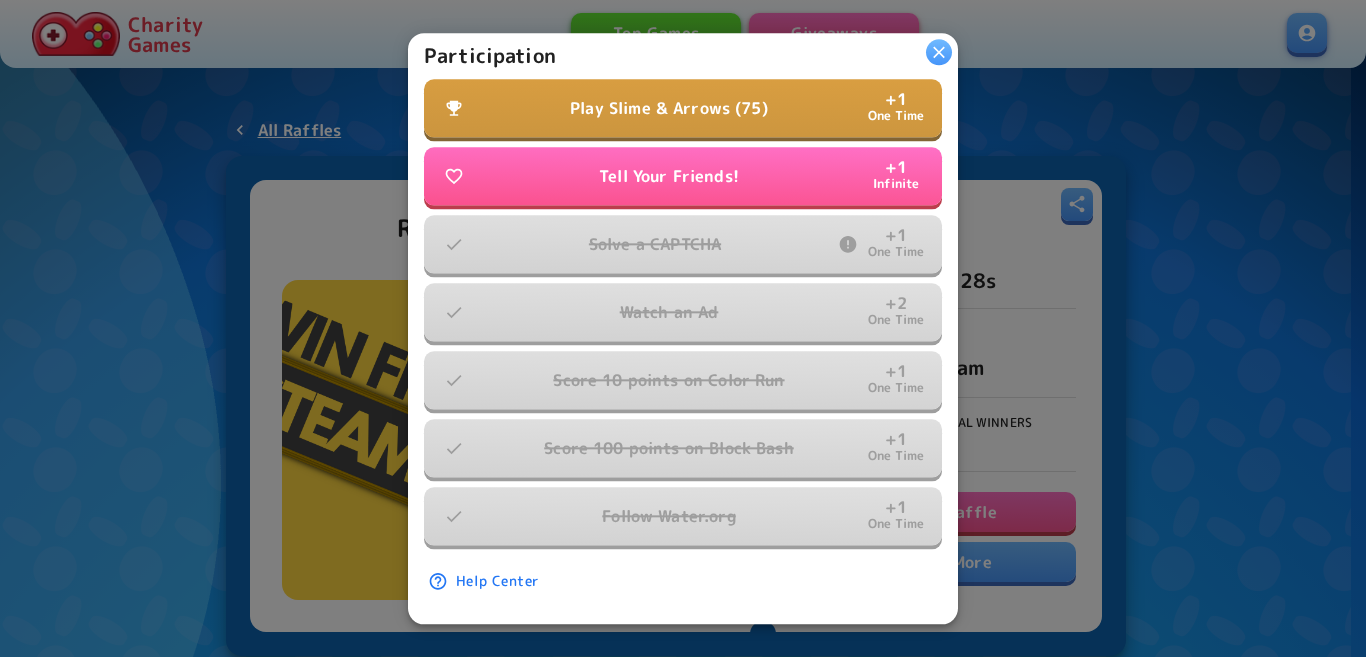 click on "Play Slime & Arrows (75) + 1 One Time" at bounding box center [683, 108] 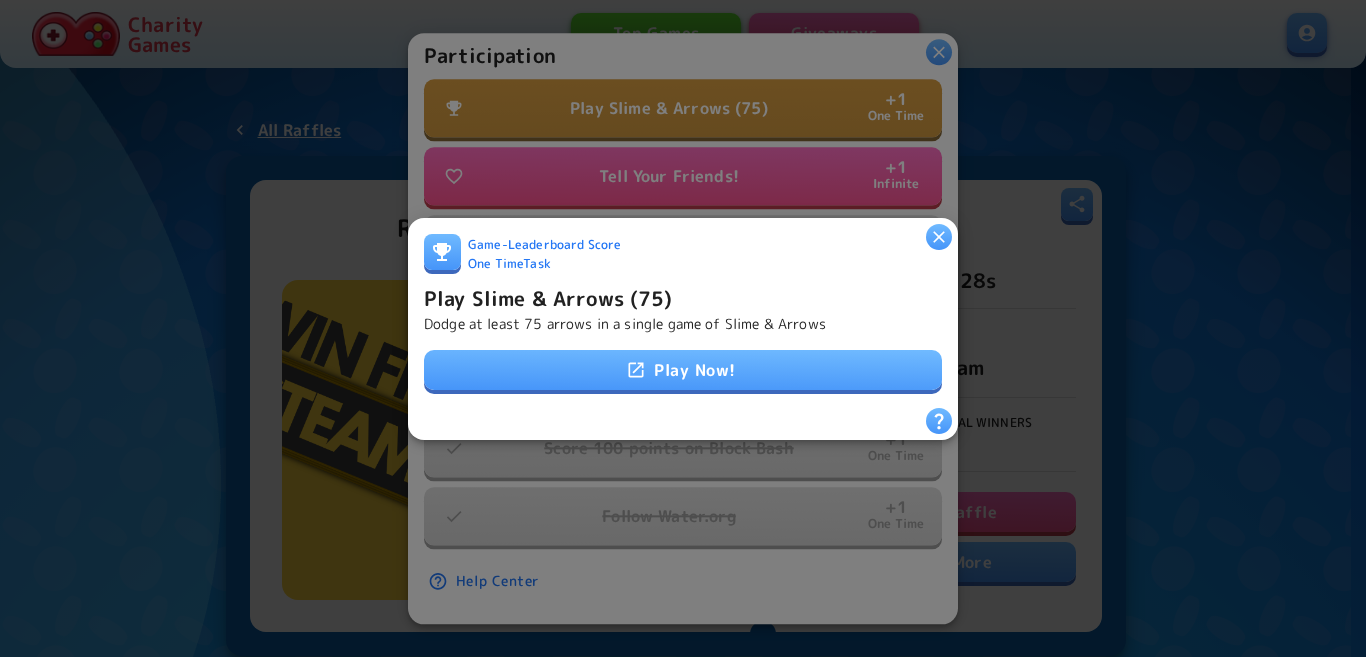 click on "Play Now!" at bounding box center [683, 370] 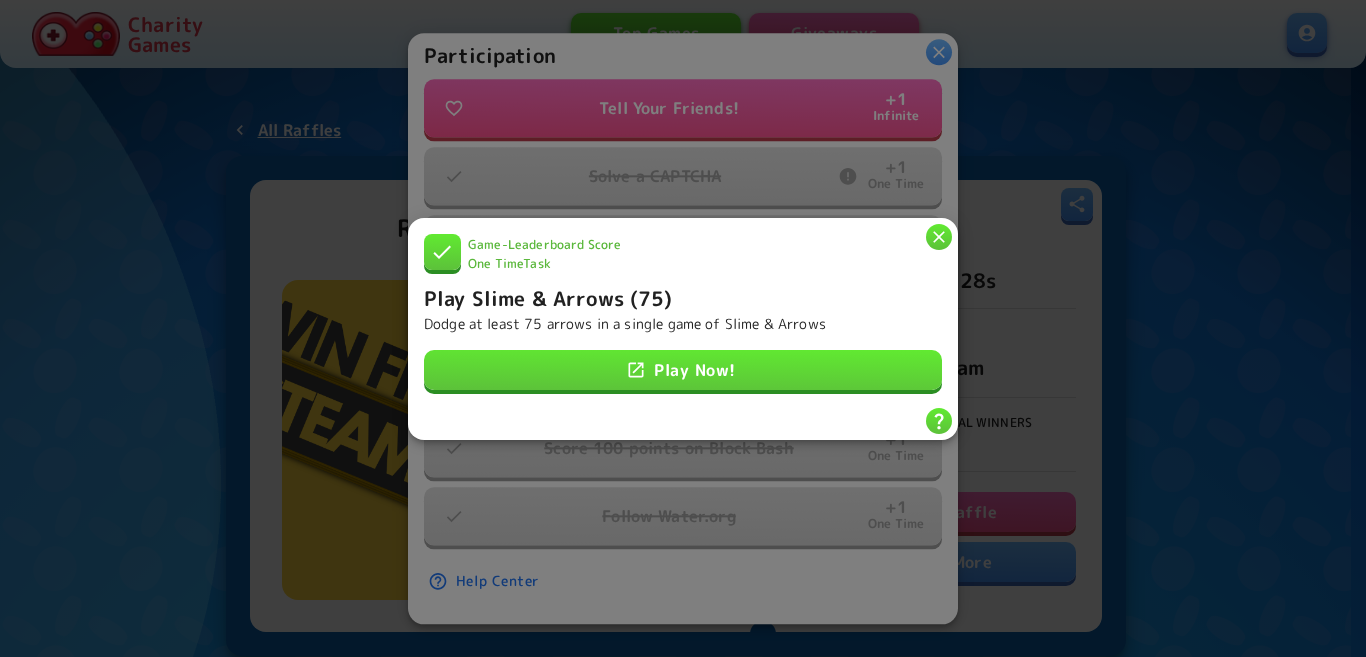 click on "Play Slime & Arrows (75)" at bounding box center (548, 297) 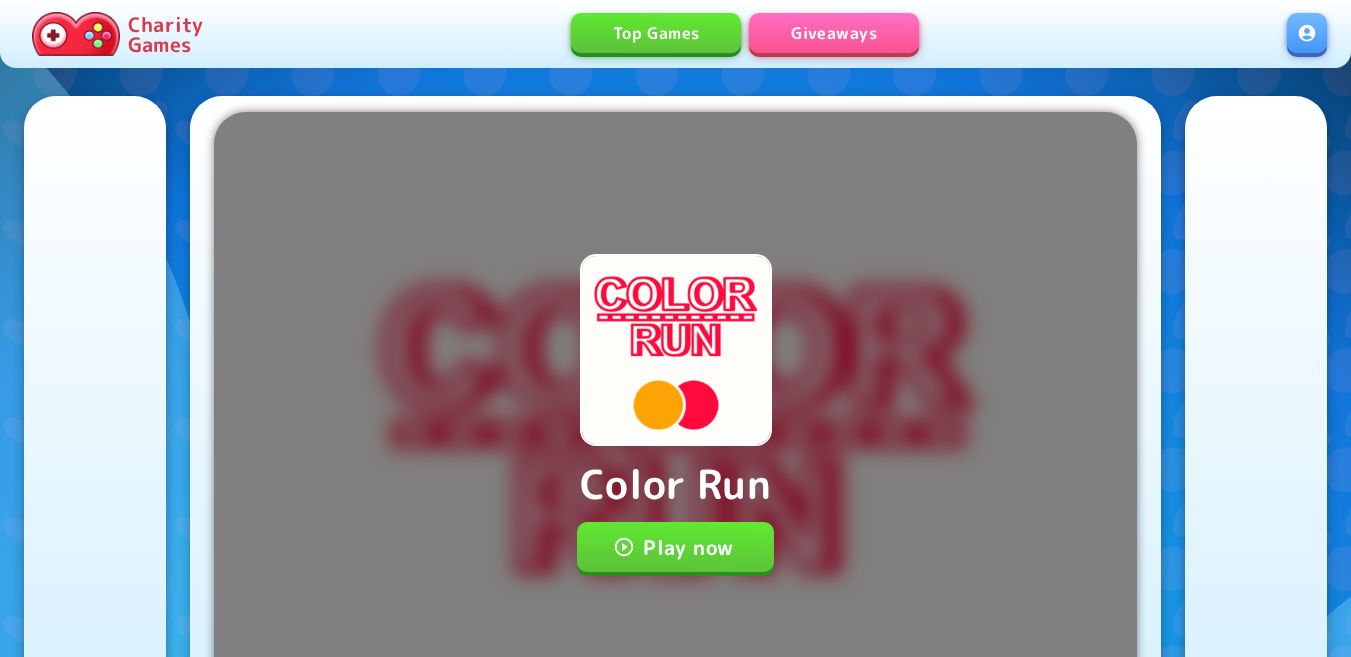 scroll, scrollTop: 0, scrollLeft: 0, axis: both 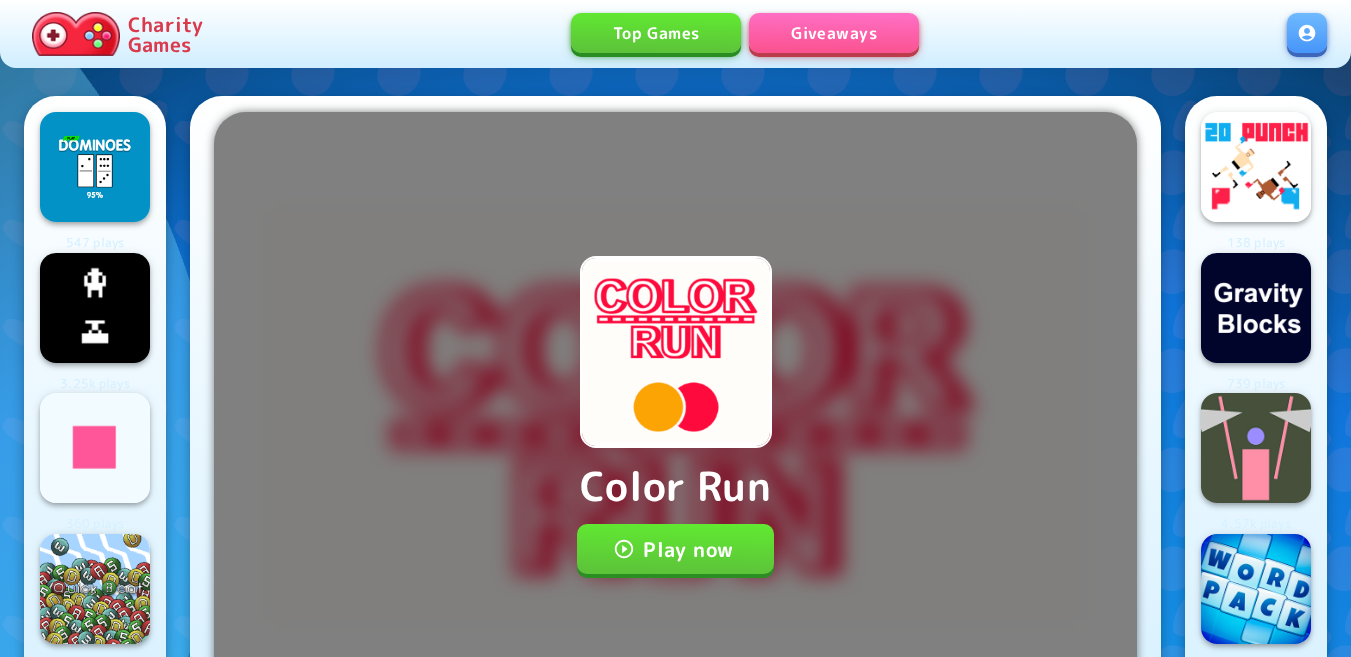 click on "Play now" at bounding box center [675, 549] 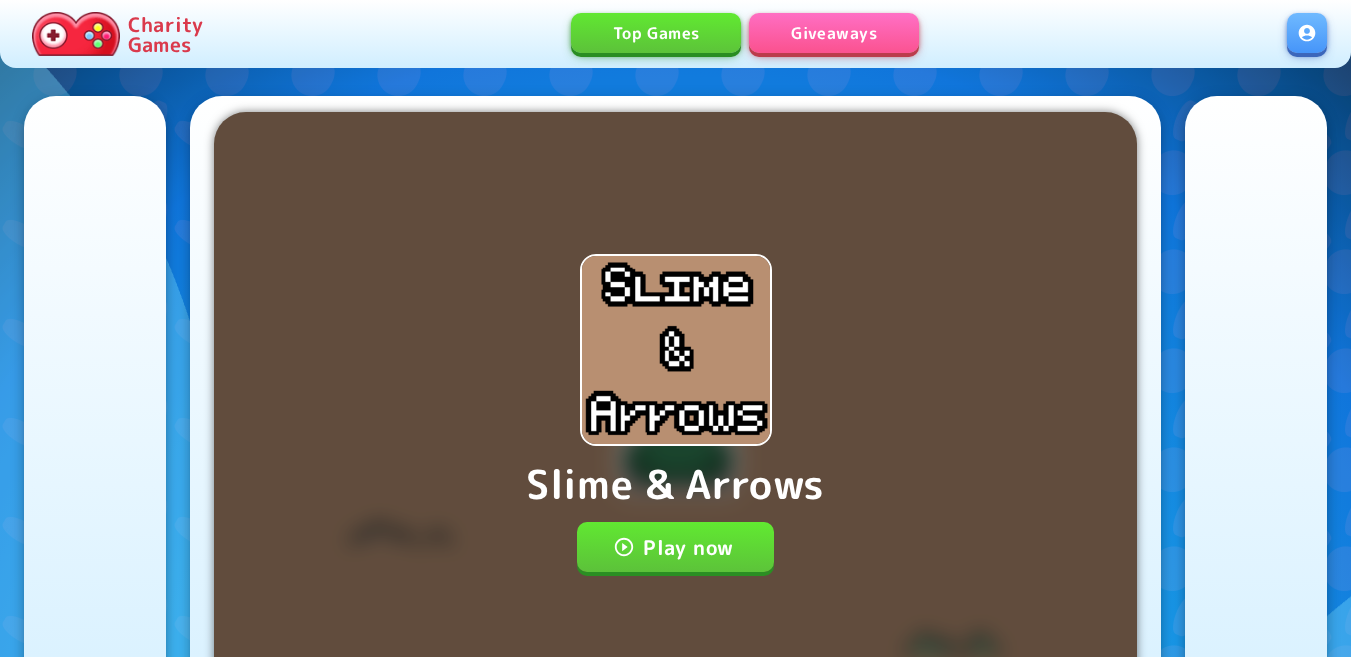 scroll, scrollTop: 0, scrollLeft: 0, axis: both 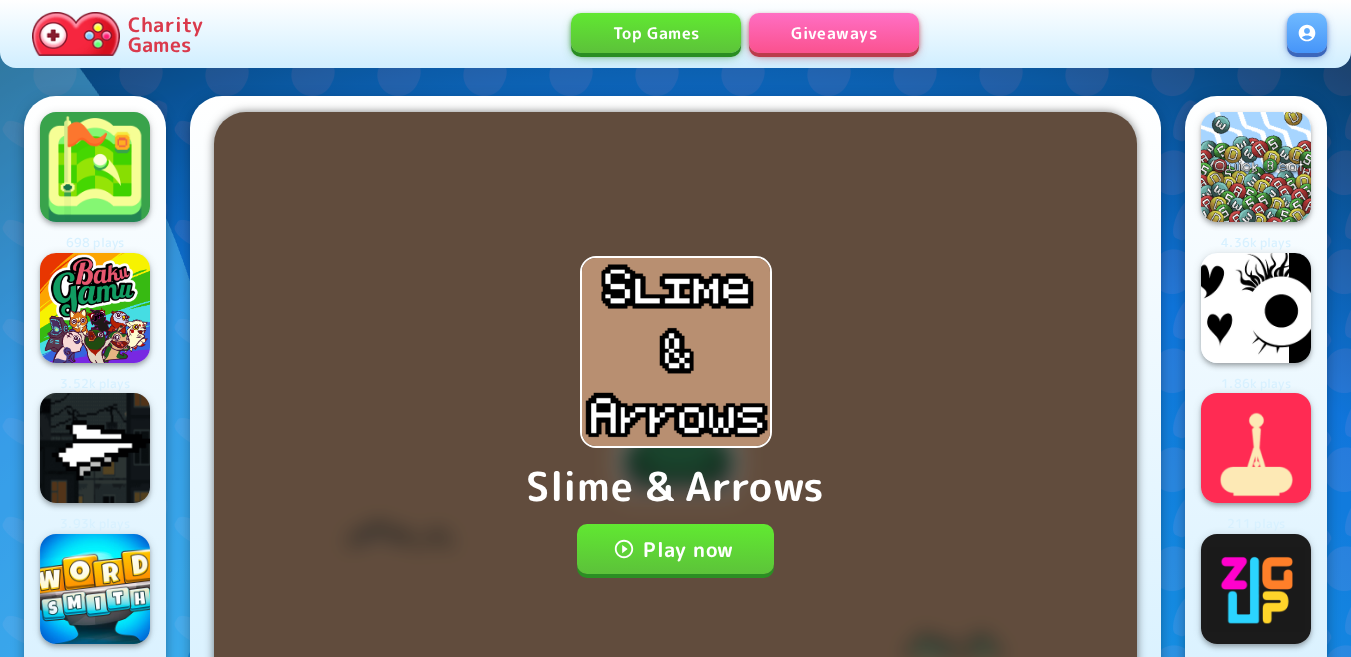 click on "Play now" at bounding box center (675, 549) 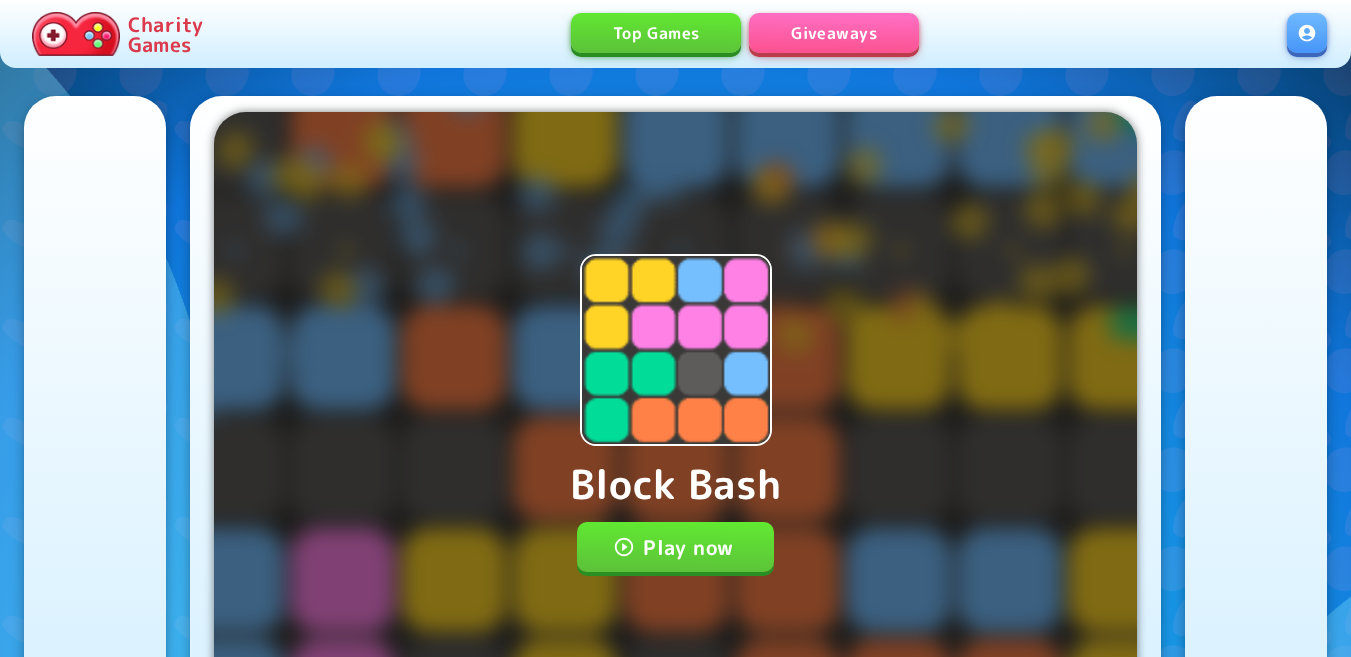 scroll, scrollTop: 0, scrollLeft: 0, axis: both 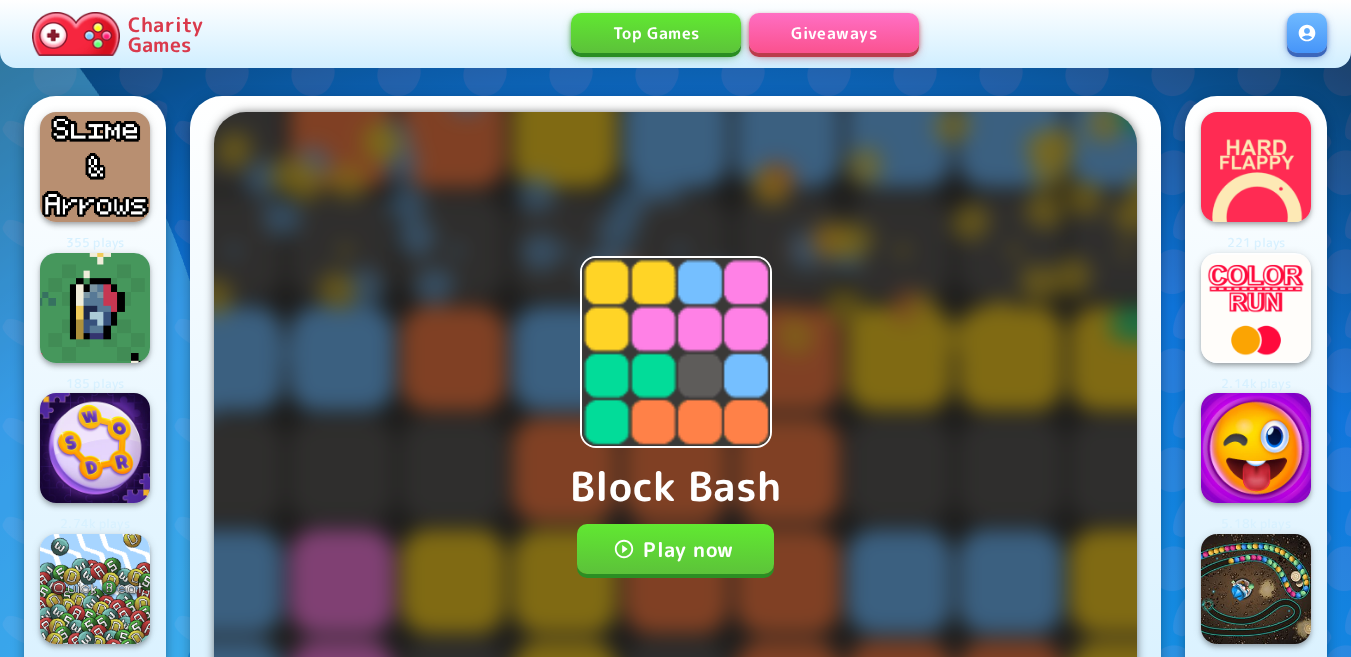 click on "Play now" at bounding box center [675, 549] 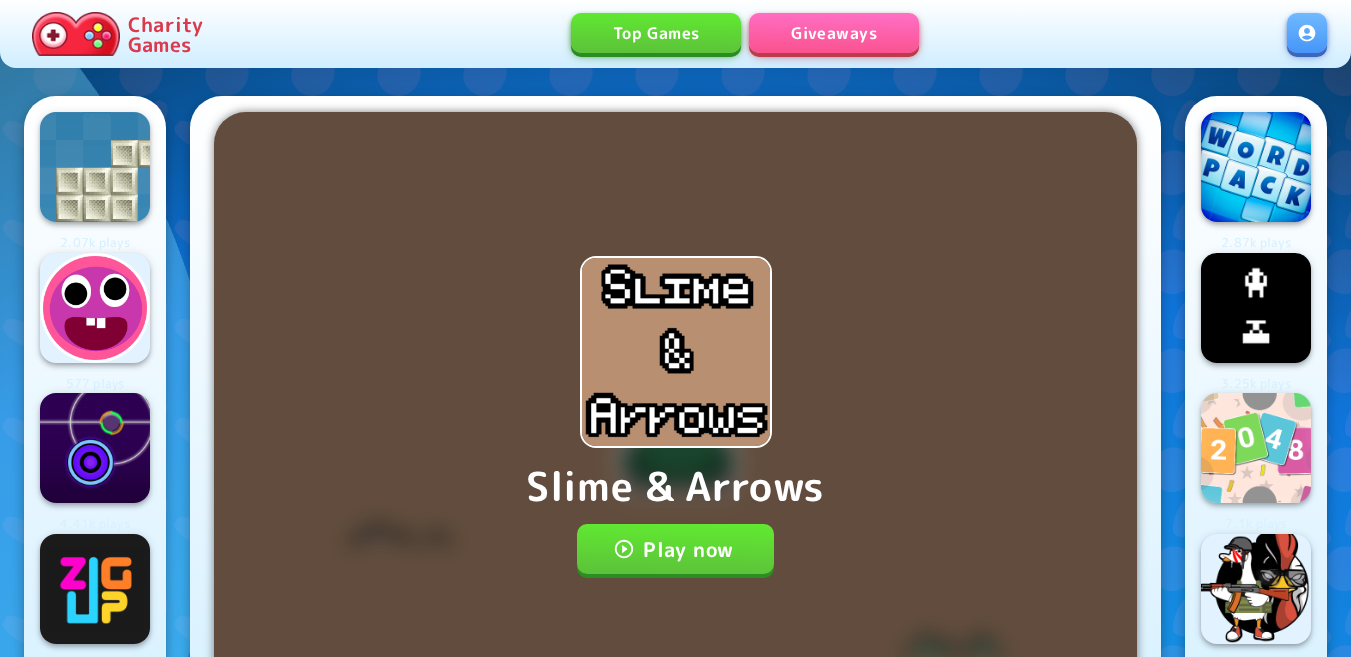 scroll, scrollTop: 0, scrollLeft: 0, axis: both 